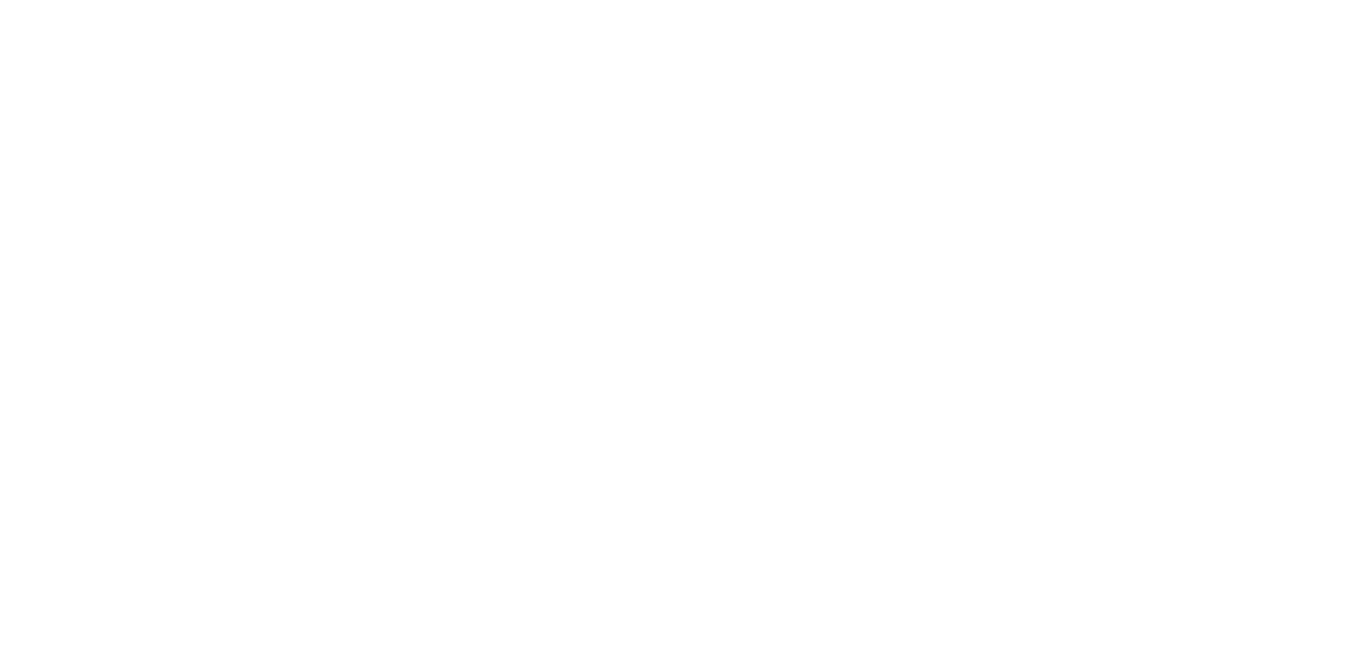 scroll, scrollTop: 0, scrollLeft: 0, axis: both 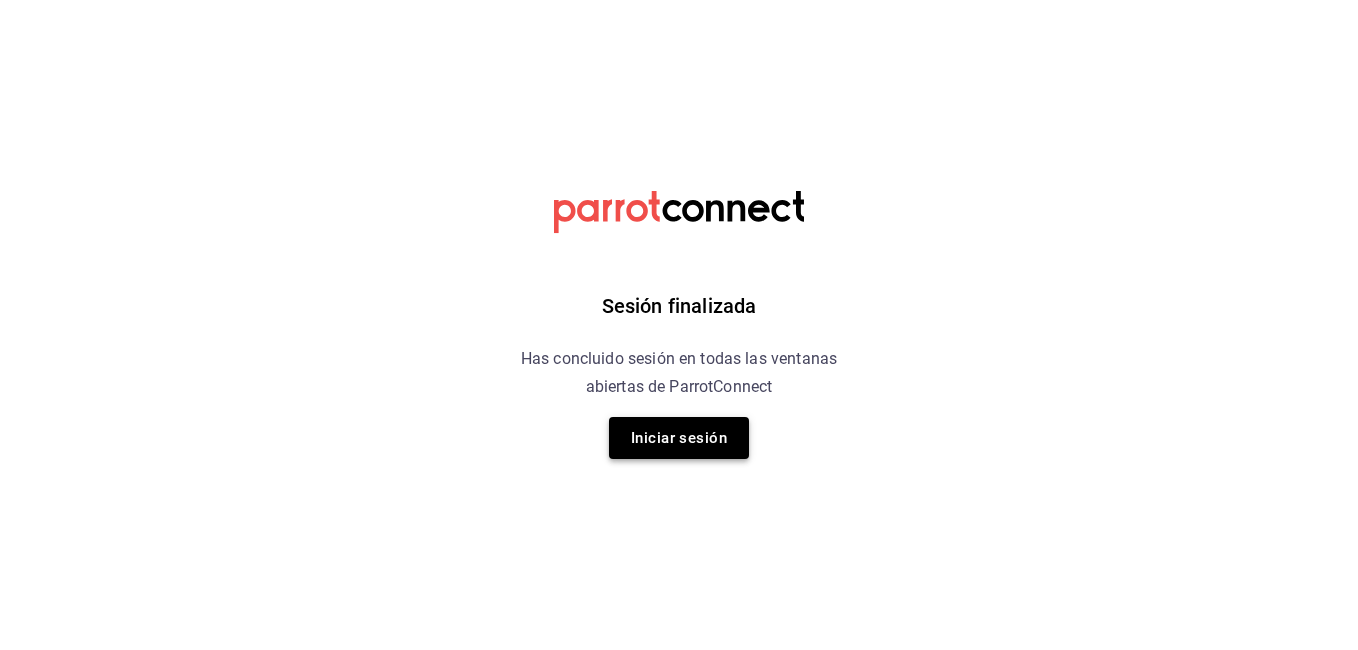click on "Iniciar sesión" at bounding box center (679, 438) 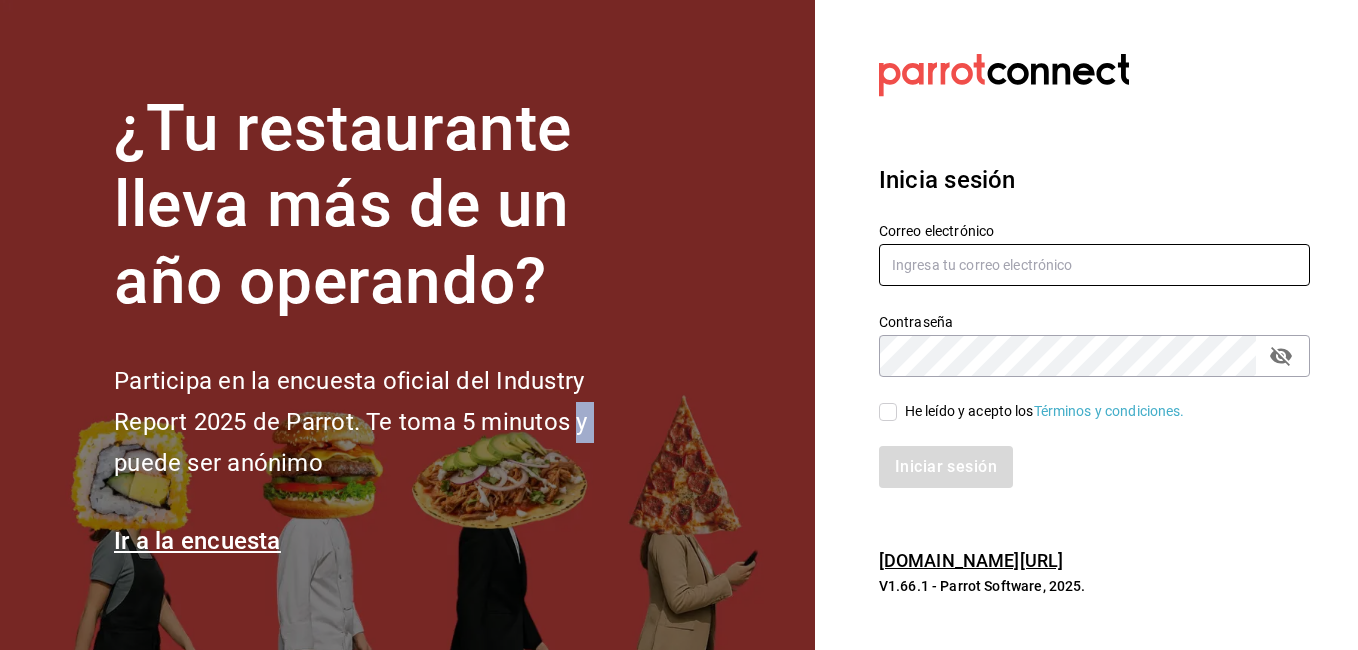 type on "[EMAIL_ADDRESS][DOMAIN_NAME]" 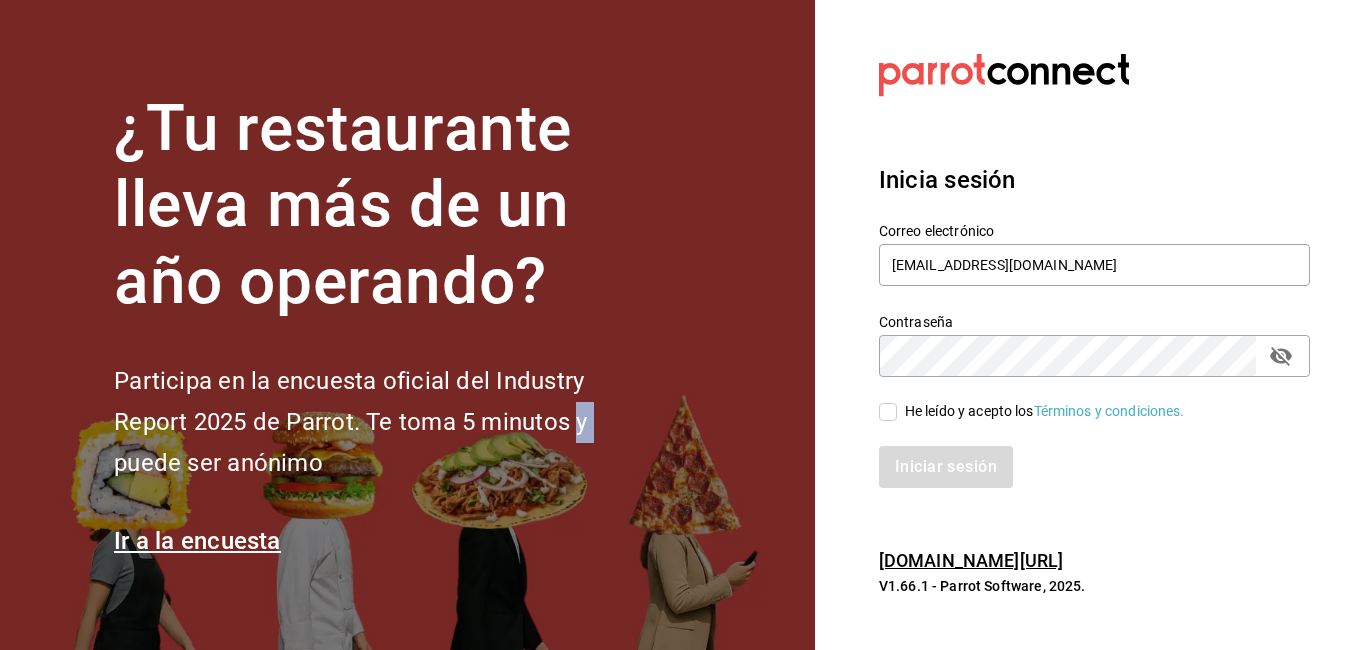 click on "He leído y acepto los  Términos y condiciones." at bounding box center (888, 412) 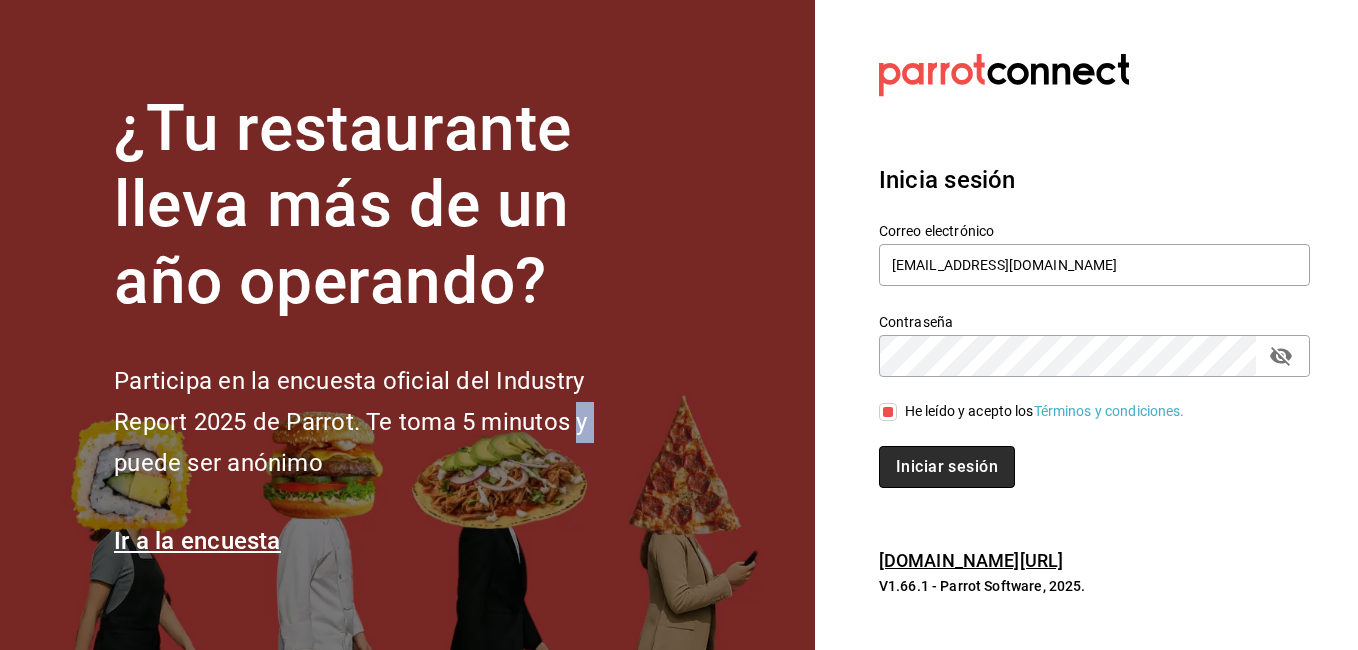 click on "Iniciar sesión" at bounding box center (947, 467) 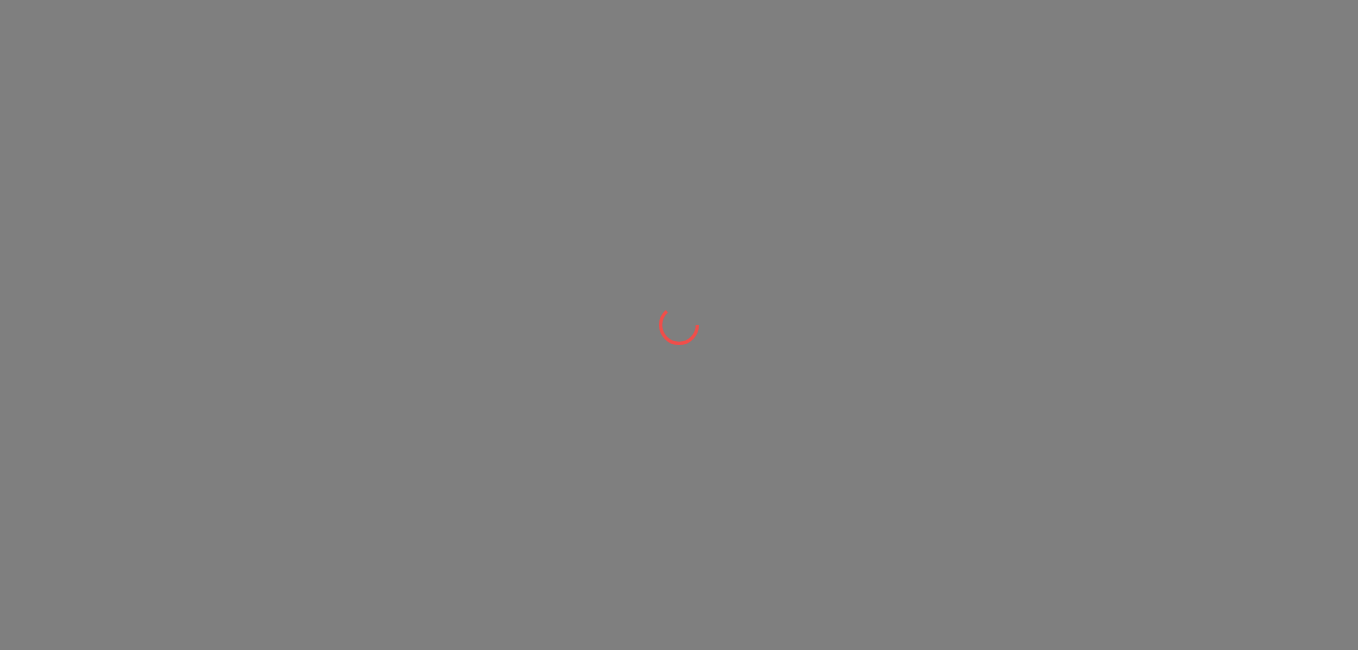 scroll, scrollTop: 0, scrollLeft: 0, axis: both 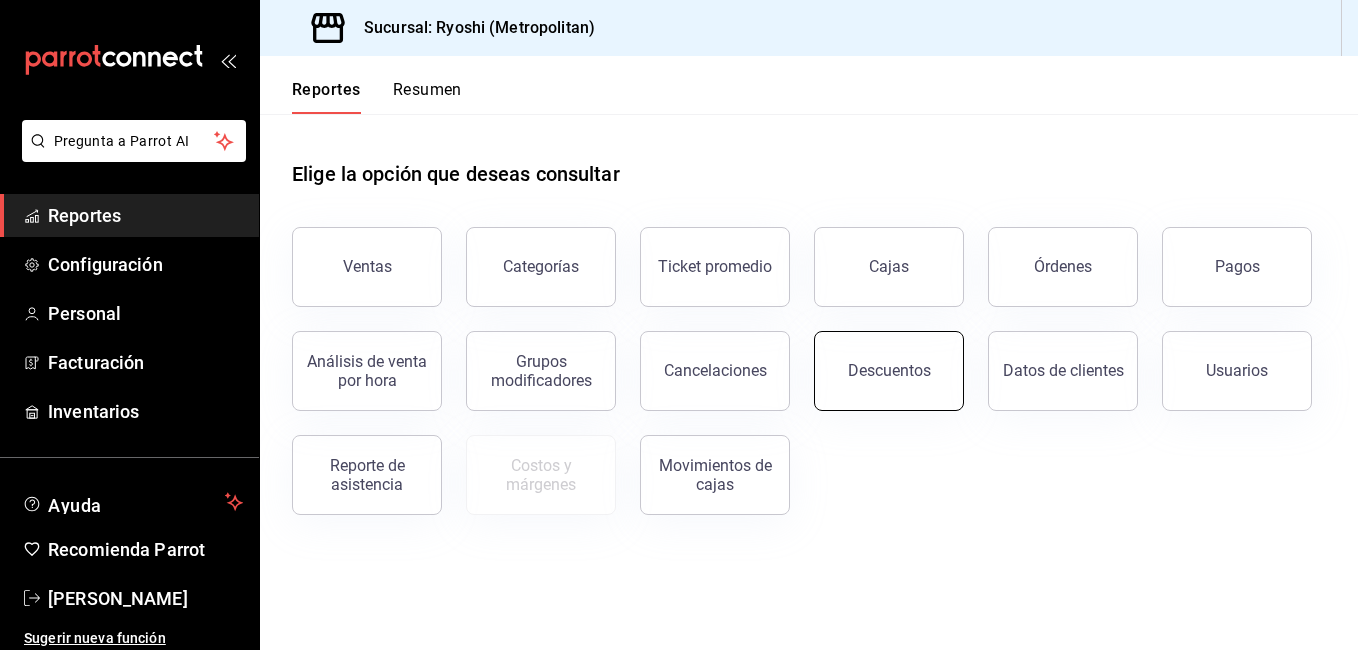 click on "Descuentos" at bounding box center [889, 370] 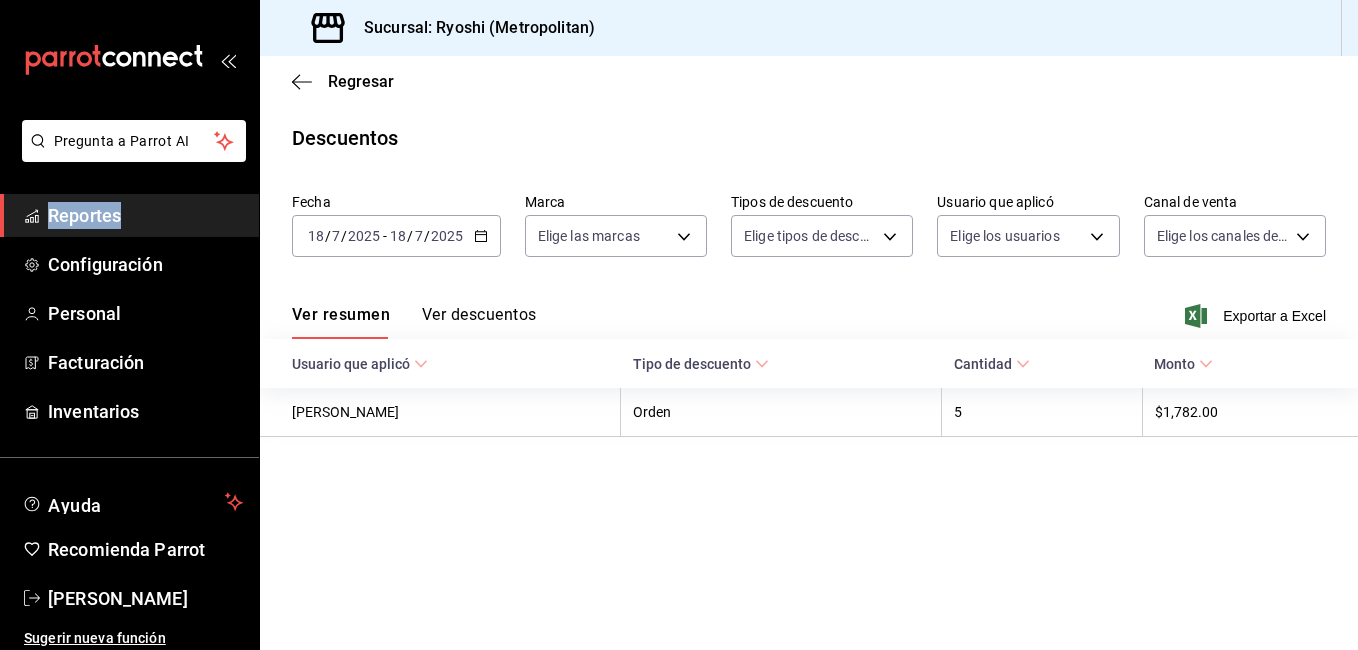 click 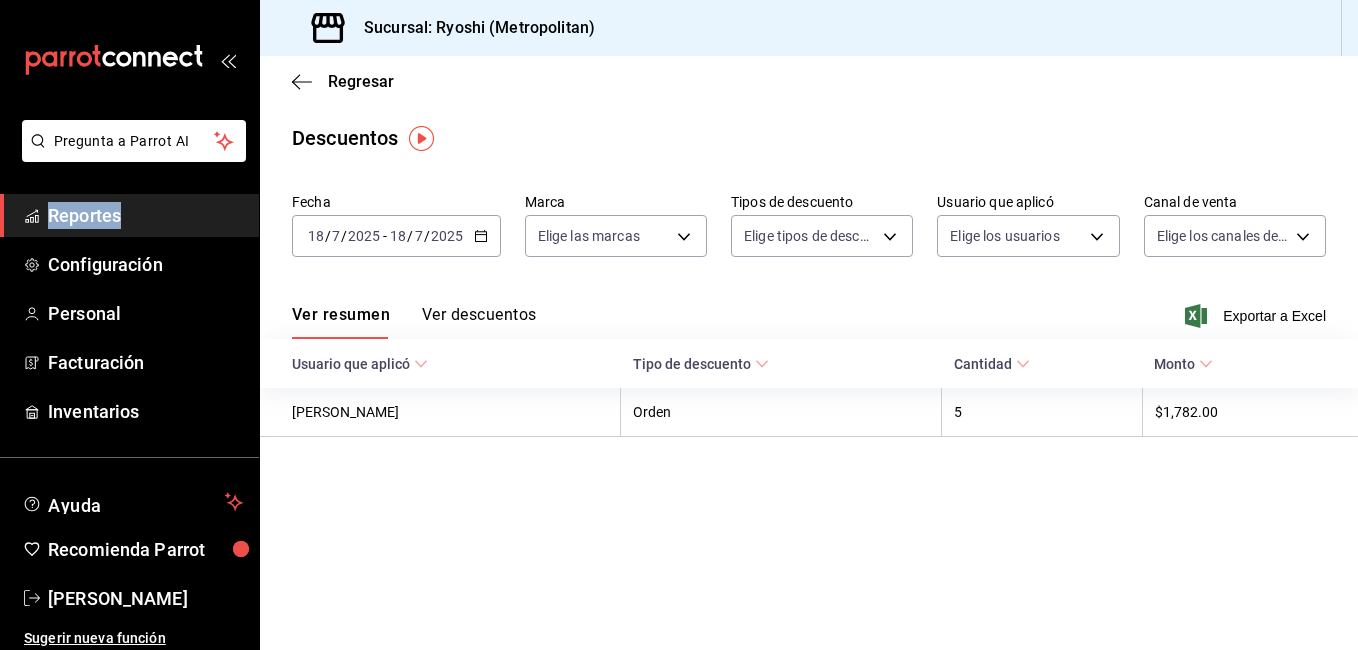 click 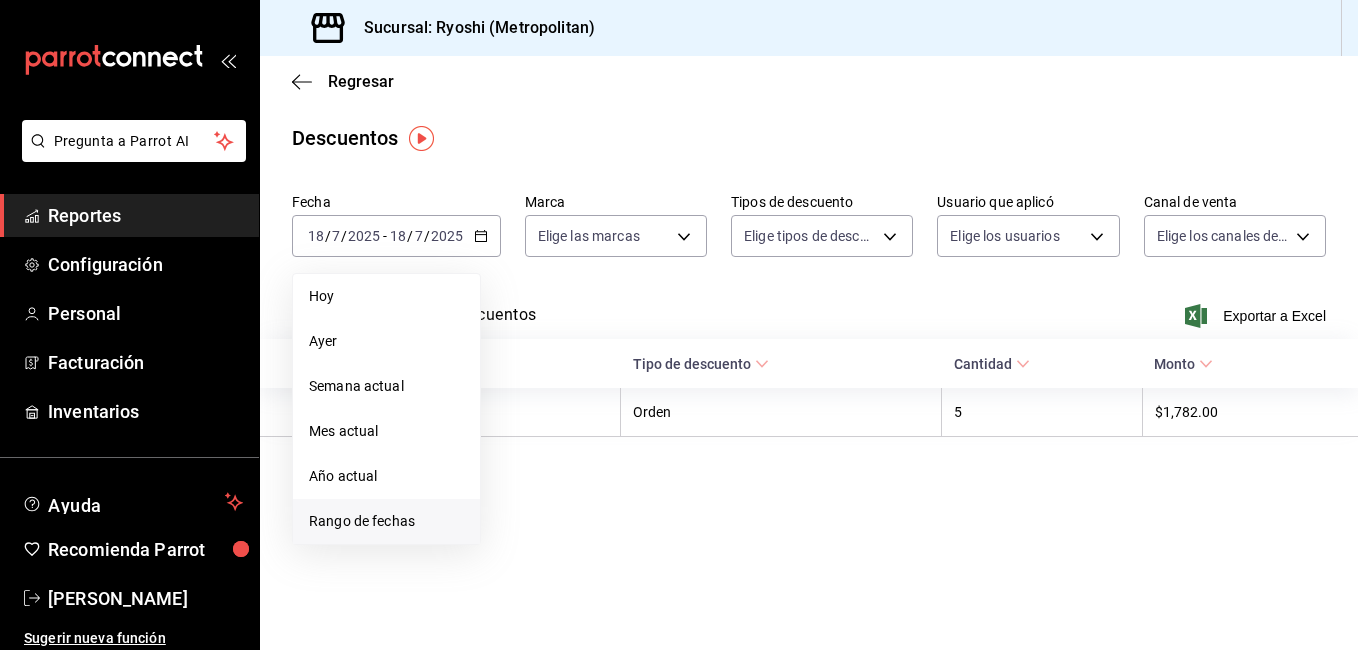 click on "Rango de fechas" at bounding box center (386, 521) 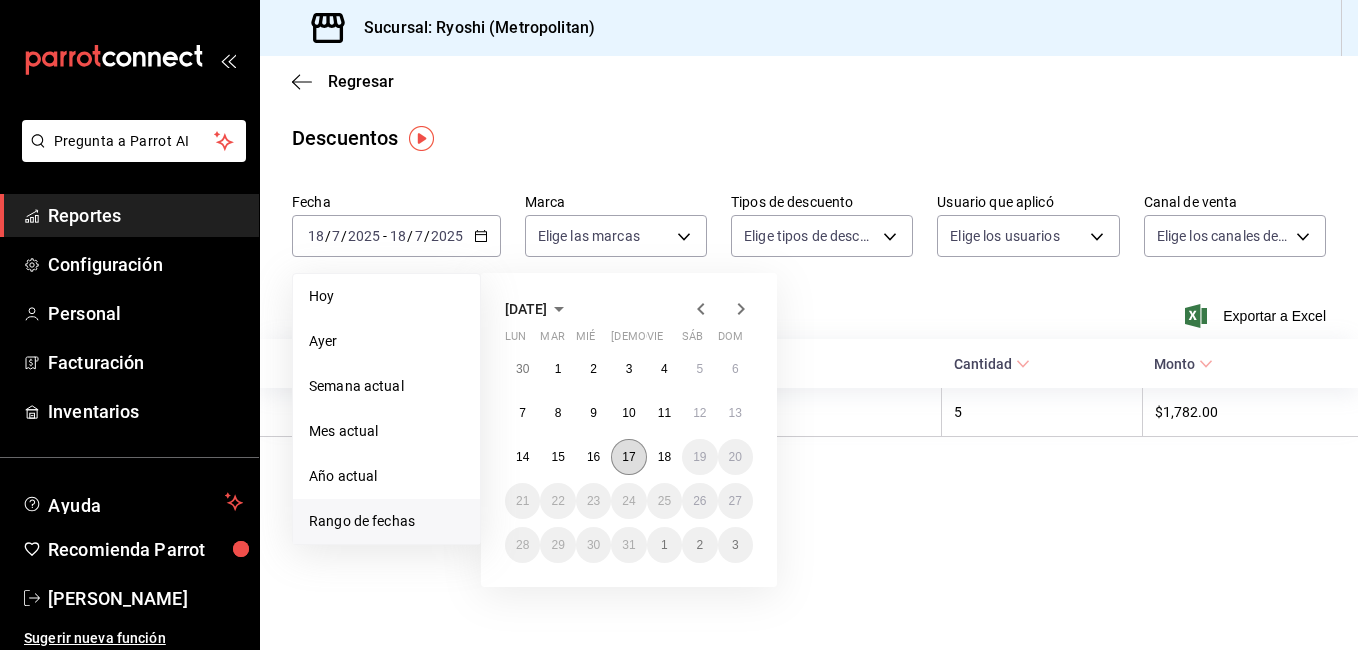 click on "17" at bounding box center (628, 457) 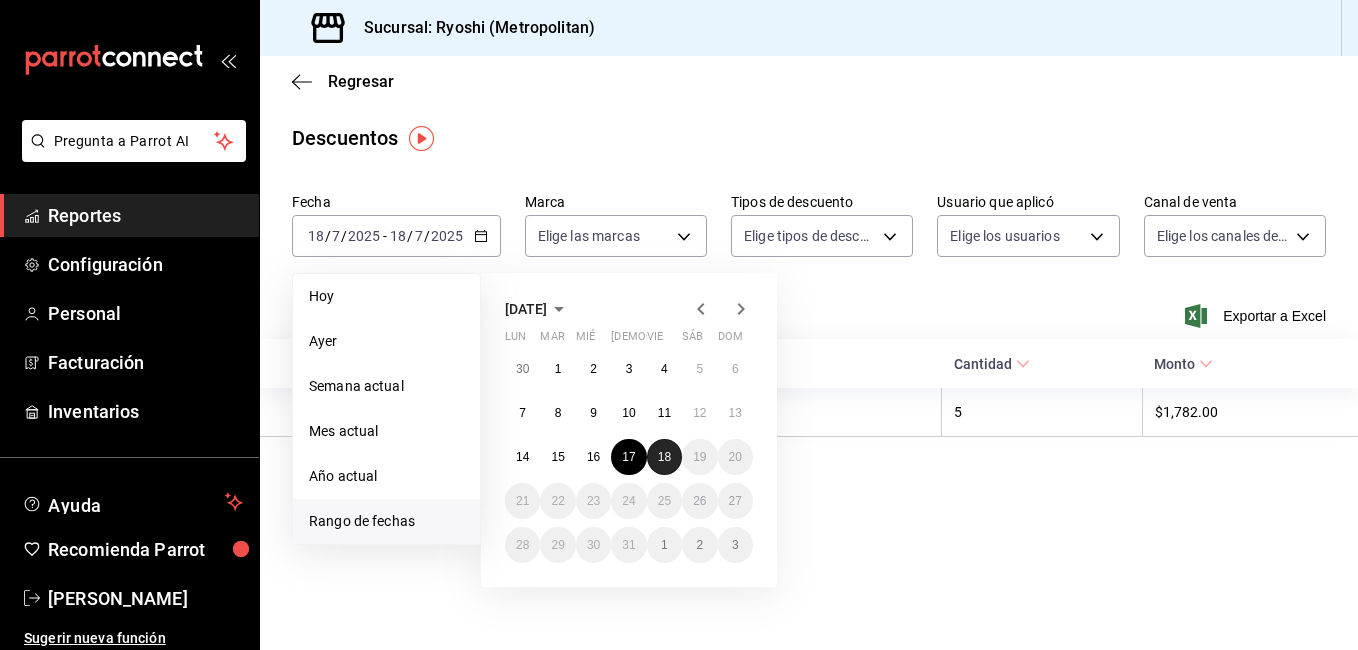 click on "18" at bounding box center (664, 457) 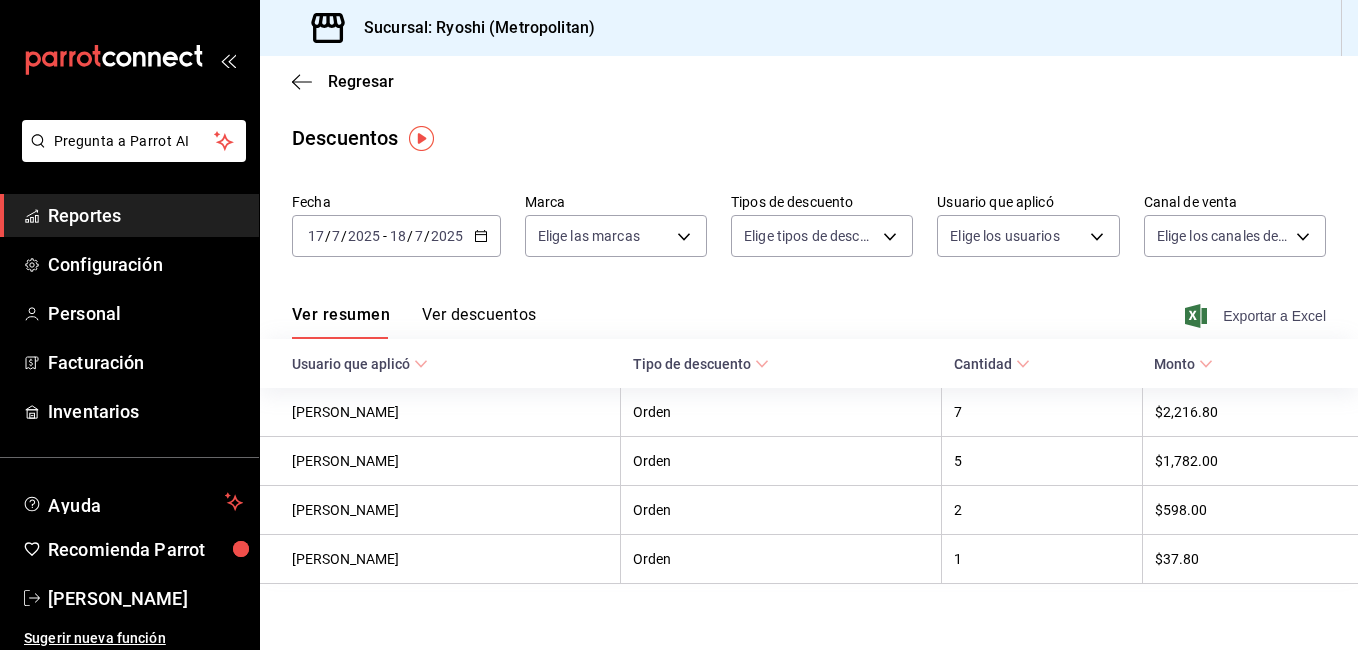click on "Exportar a Excel" at bounding box center (1257, 316) 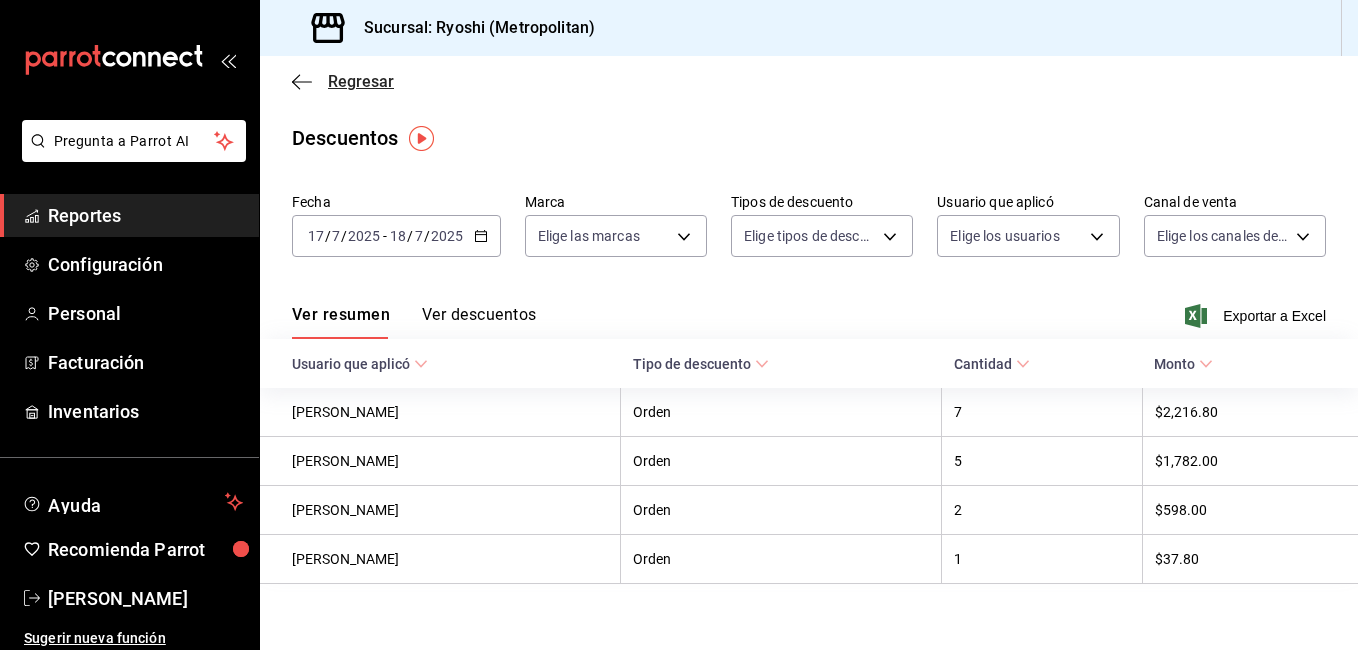 click 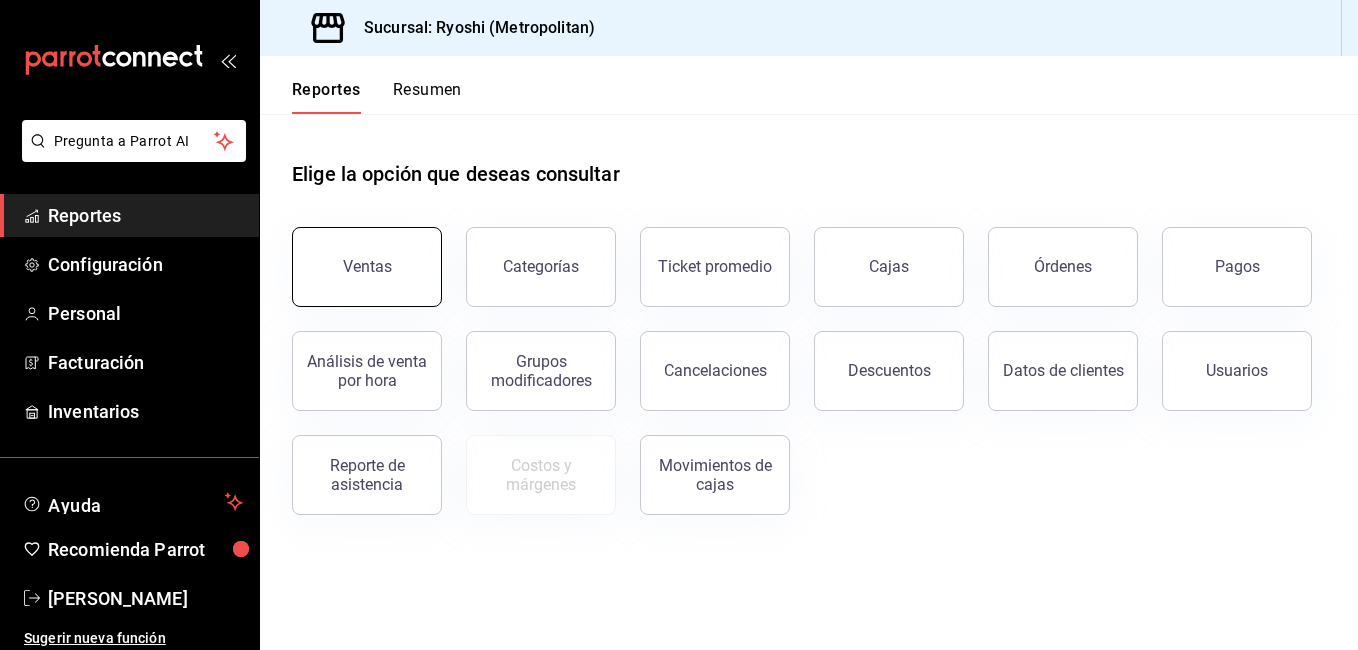 click on "Ventas" at bounding box center [367, 267] 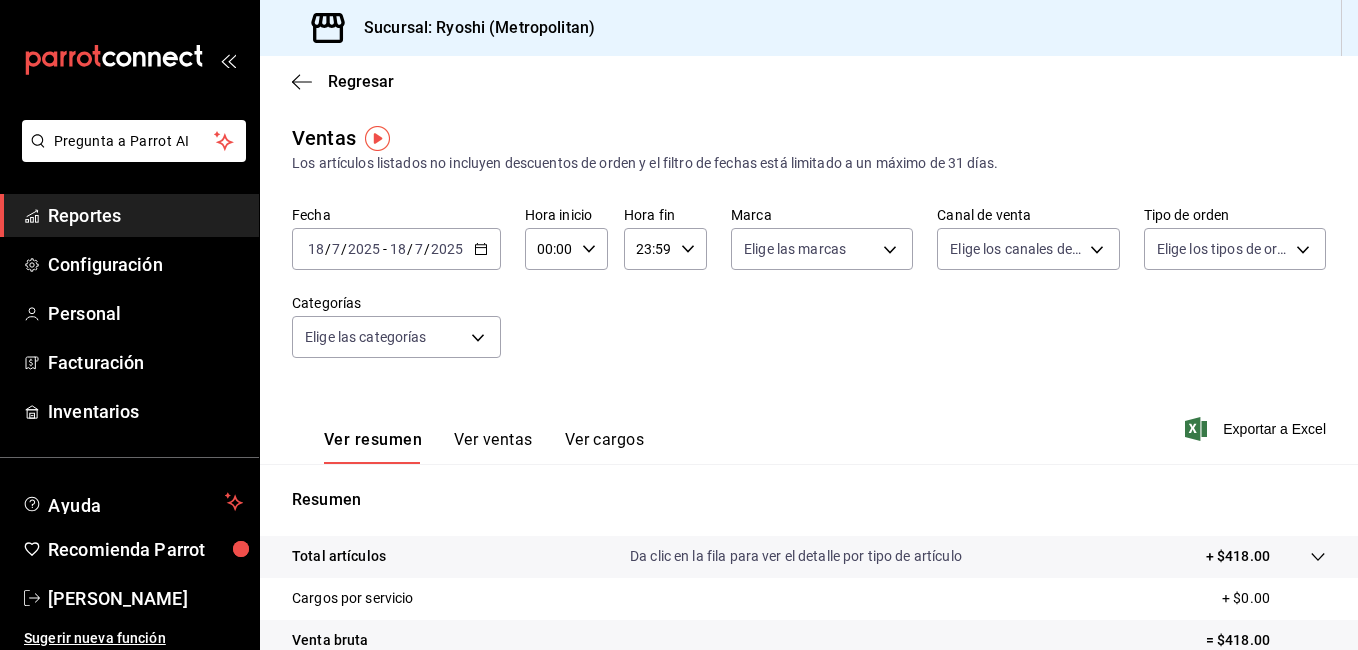 click 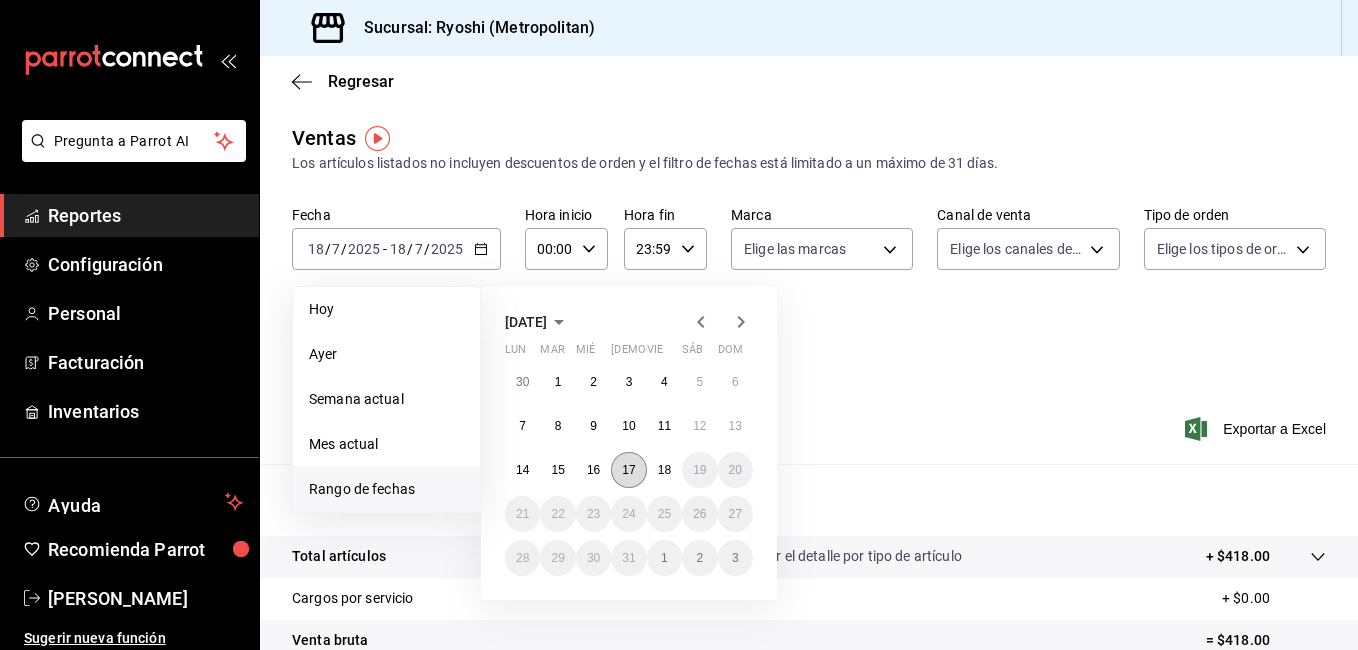 click on "17" at bounding box center [628, 470] 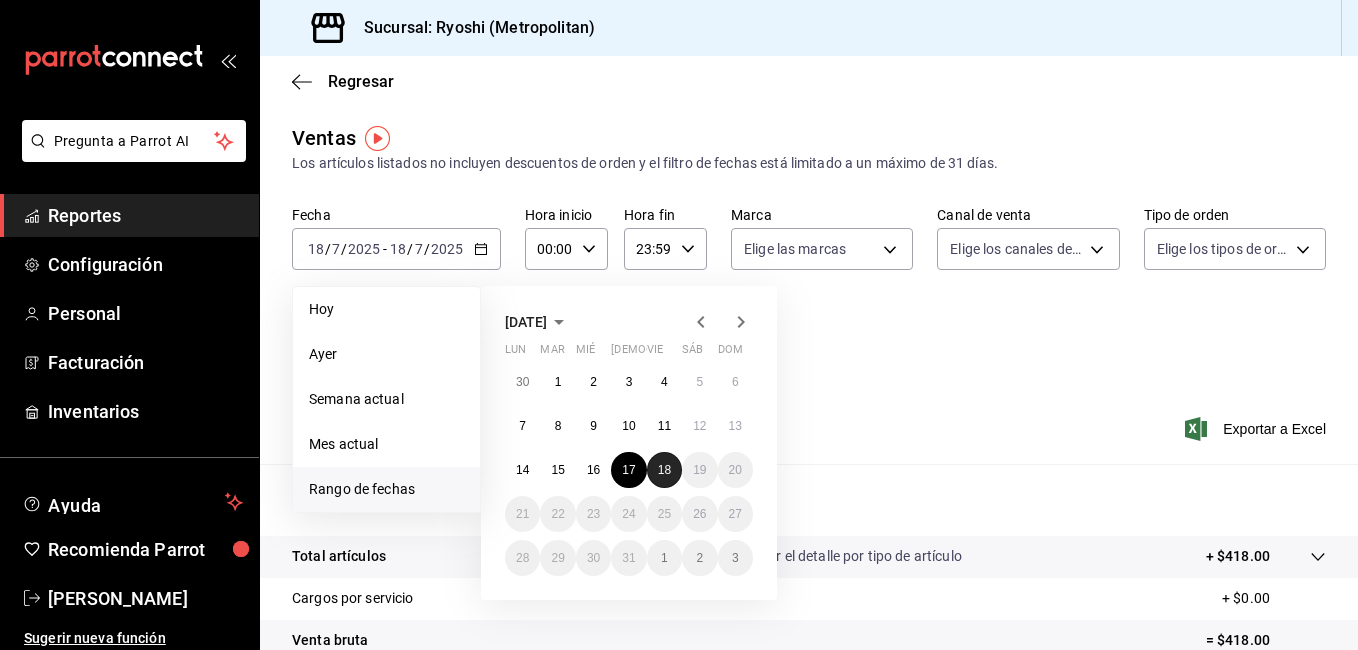 click on "18" at bounding box center (664, 470) 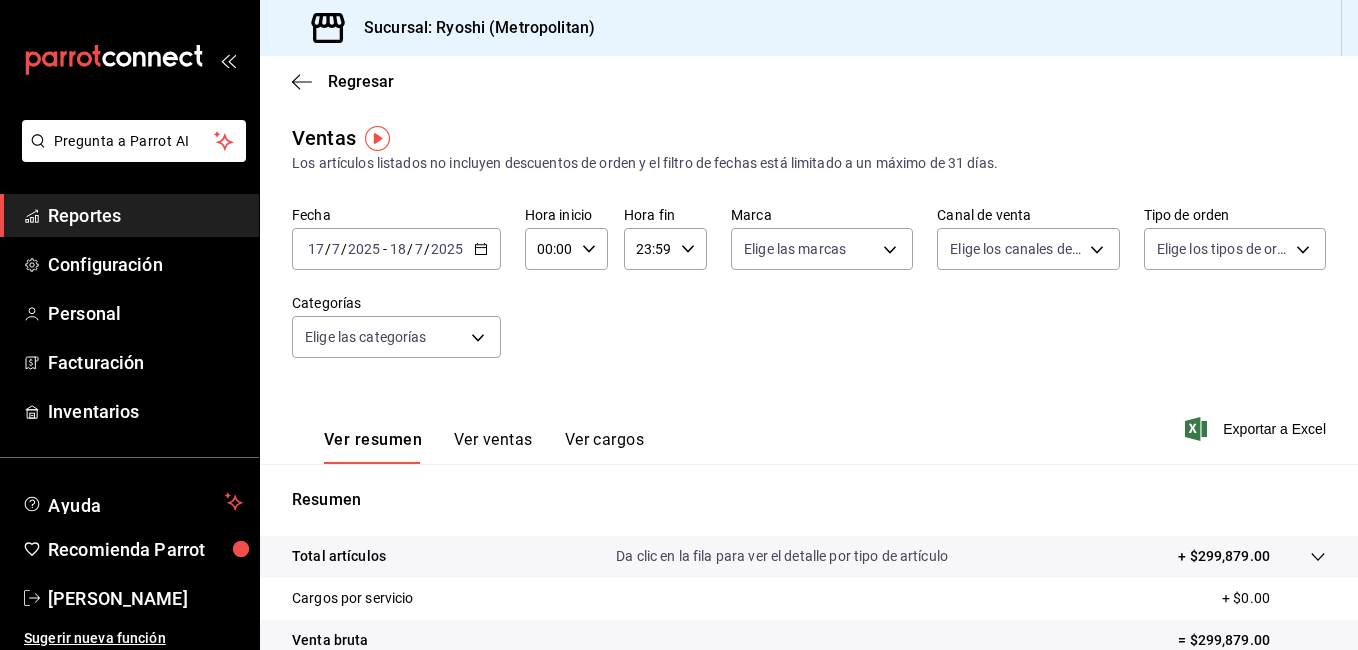 click 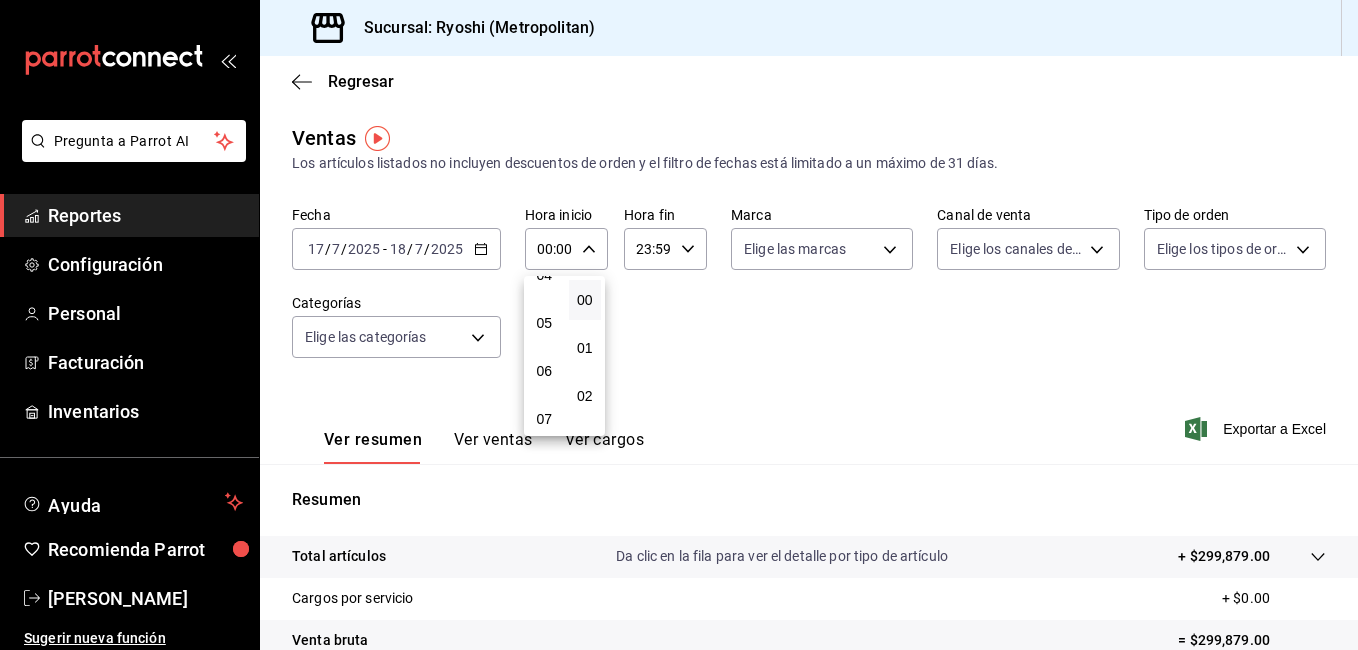 scroll, scrollTop: 167, scrollLeft: 0, axis: vertical 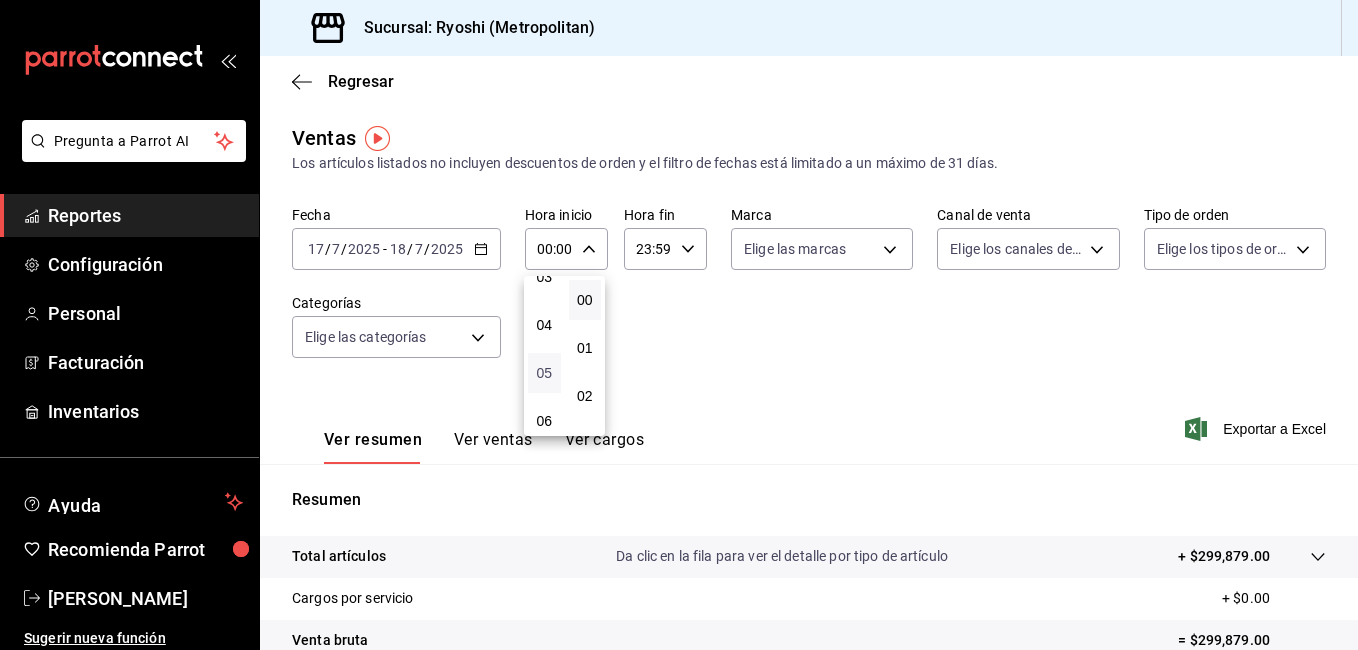 click on "05" at bounding box center (544, 373) 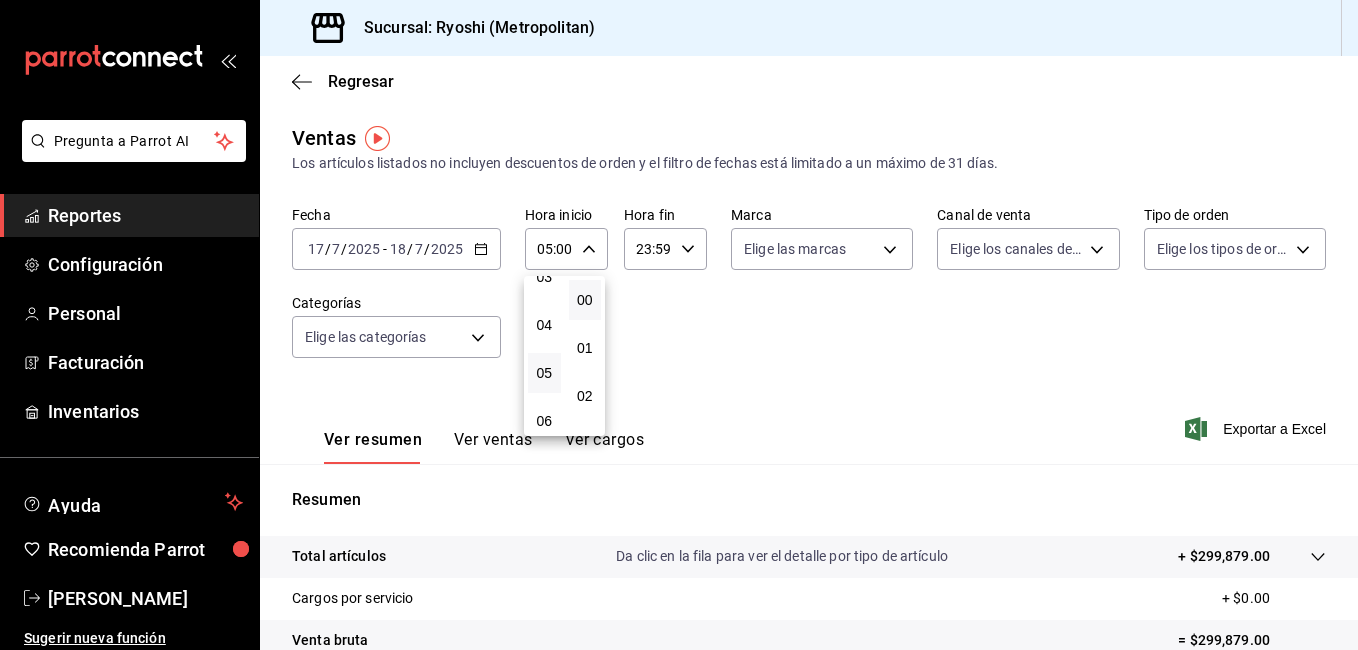 click at bounding box center (679, 325) 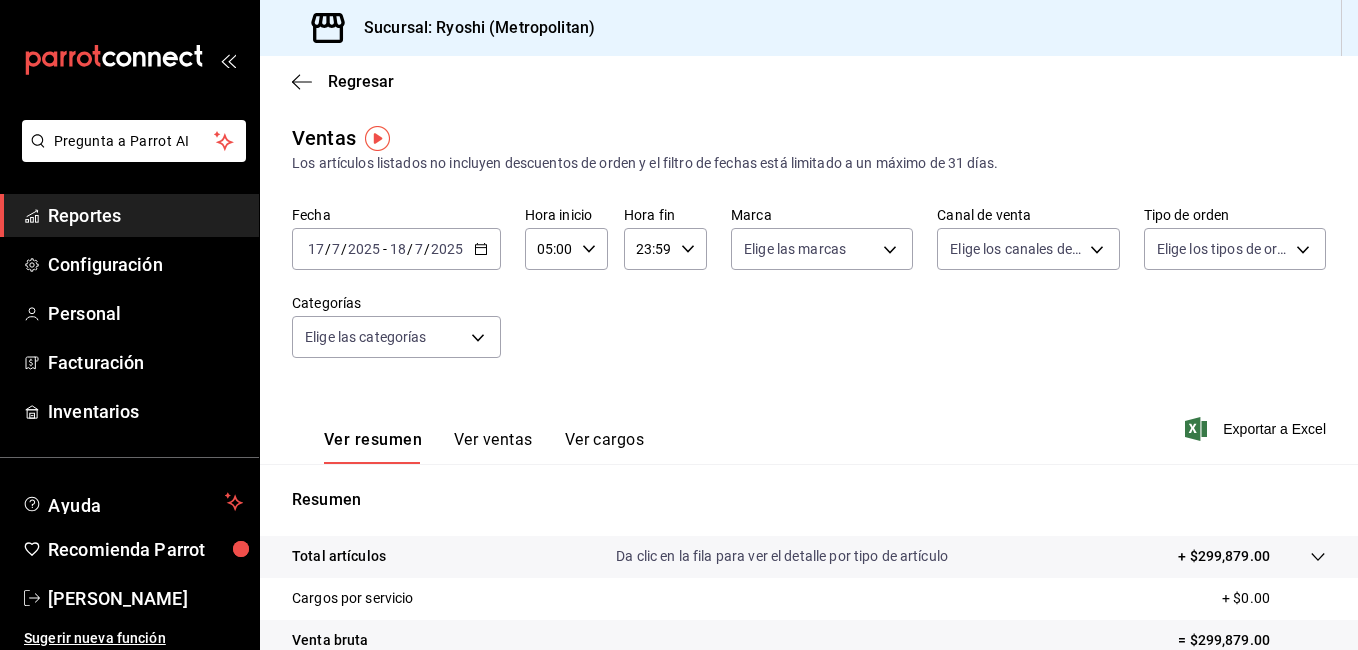 click 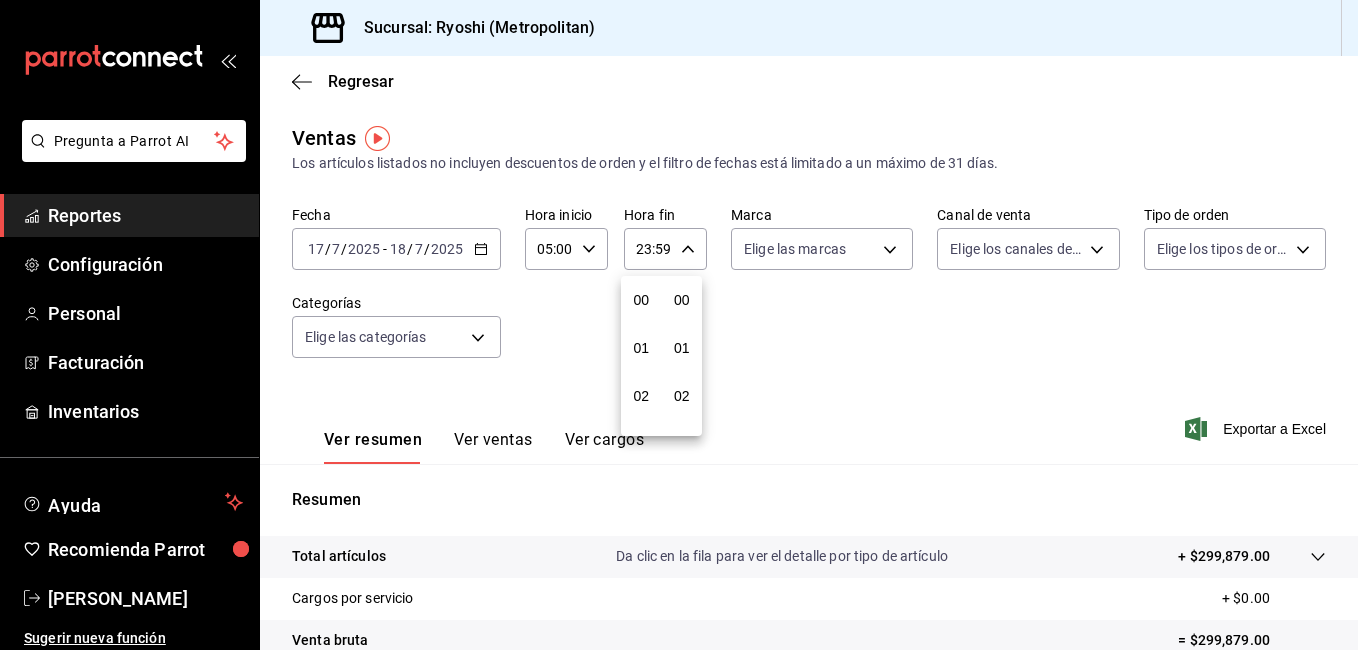 scroll, scrollTop: 992, scrollLeft: 0, axis: vertical 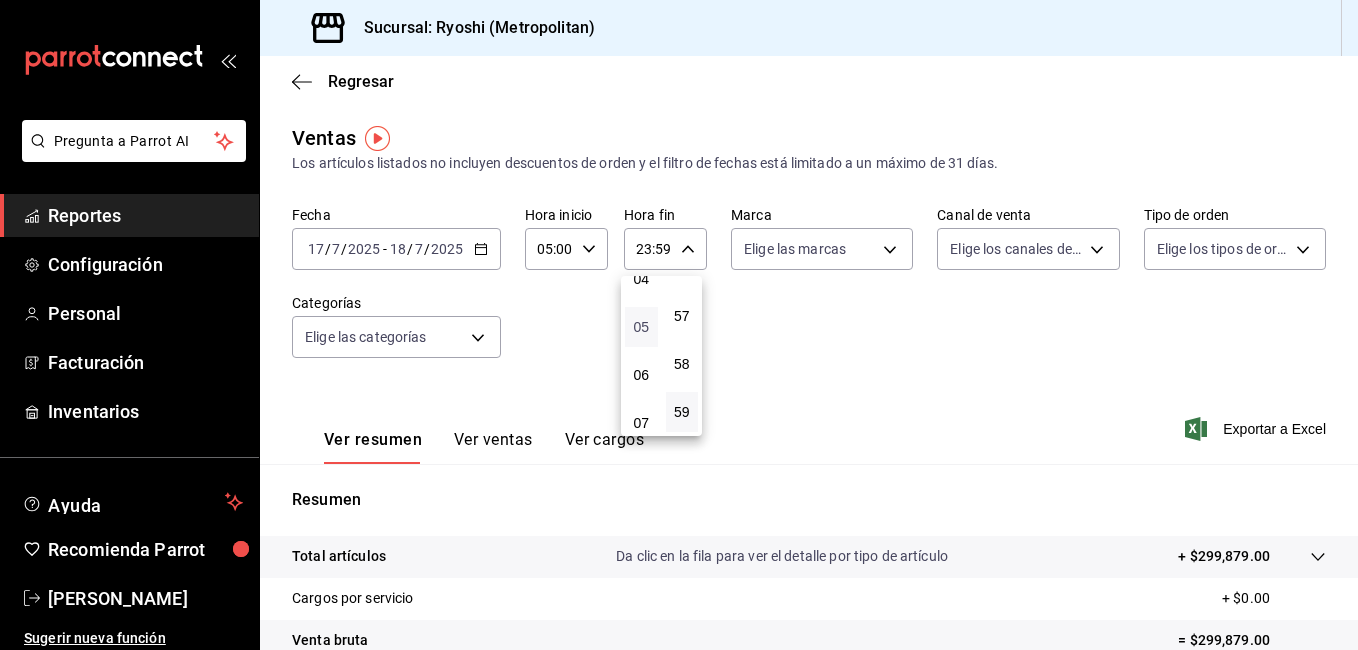click on "05" at bounding box center (641, 327) 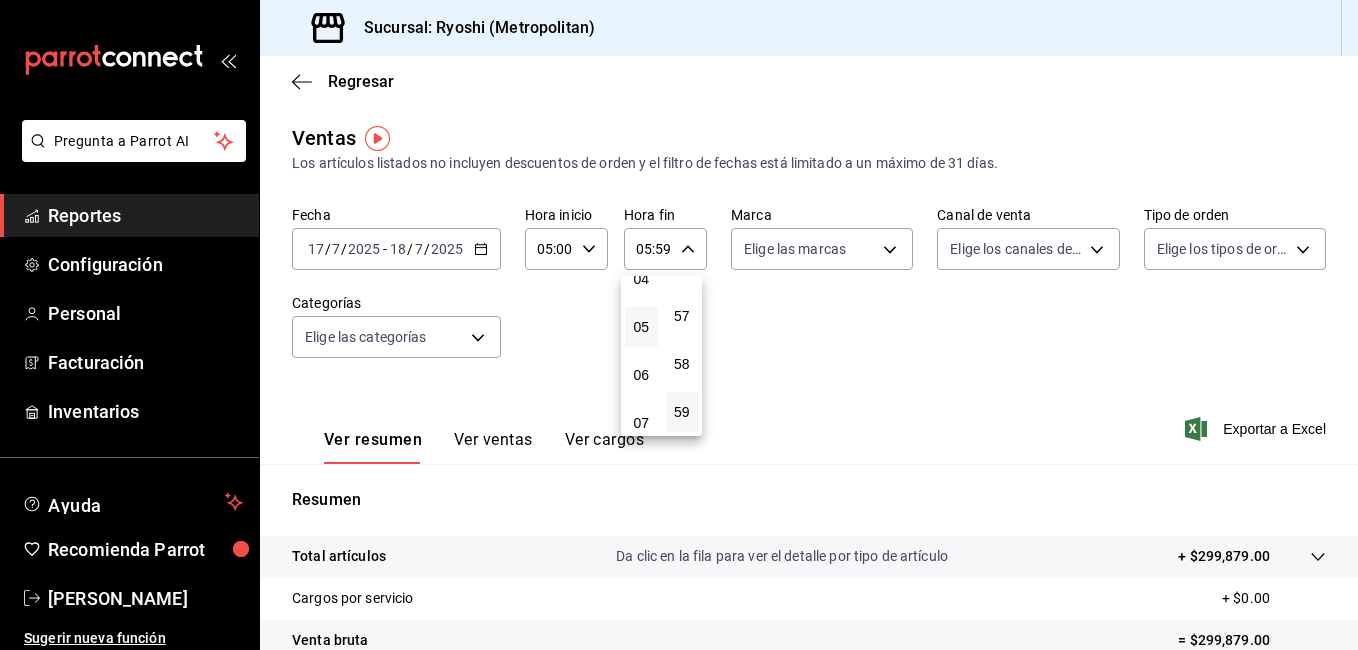 click at bounding box center (679, 325) 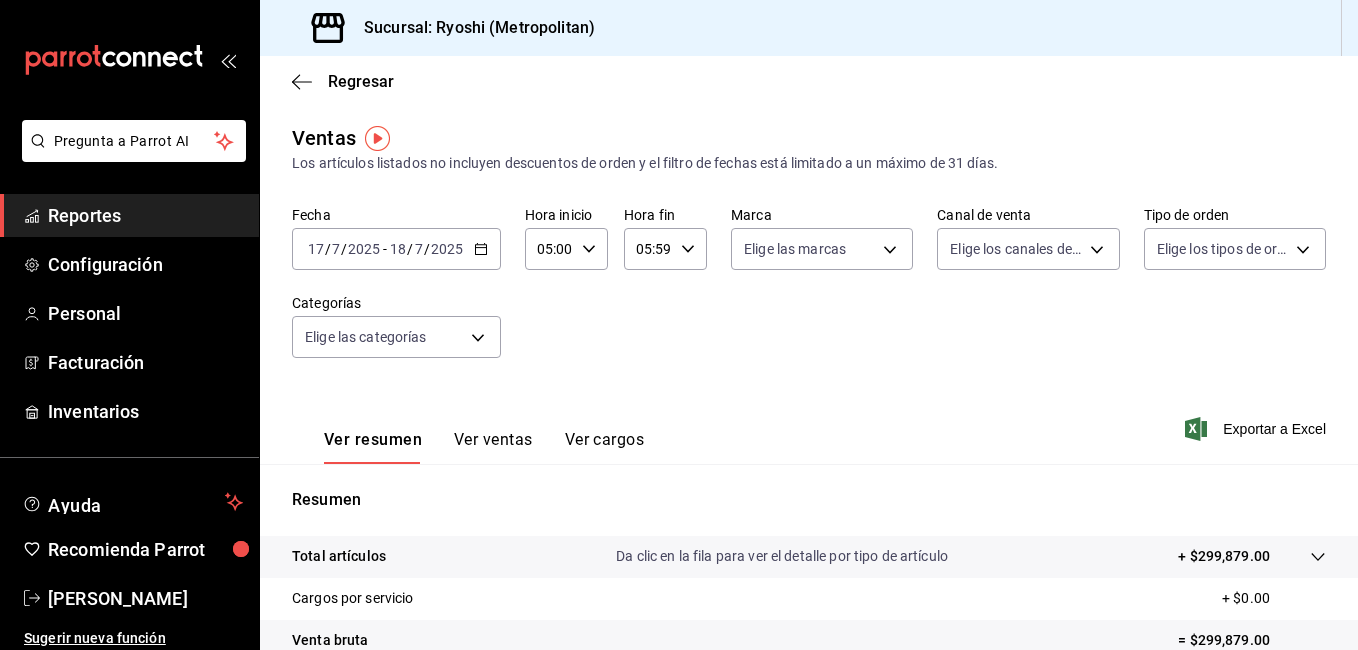 click 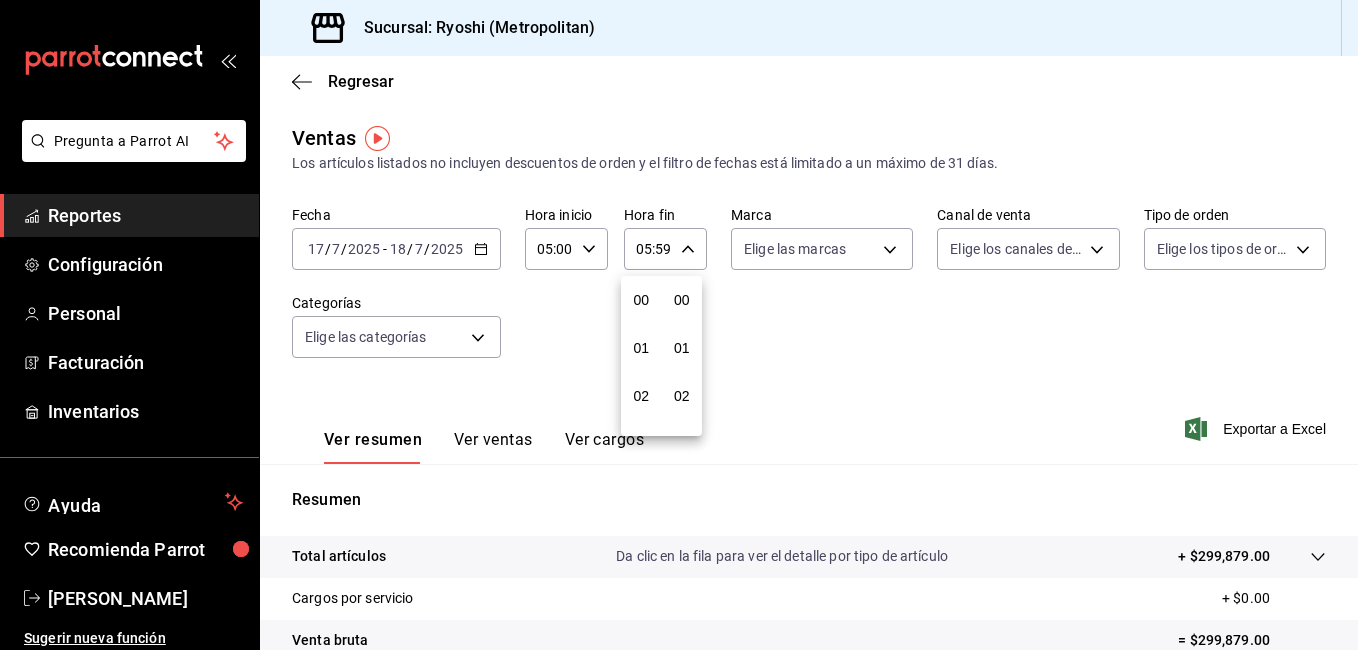 scroll, scrollTop: 240, scrollLeft: 0, axis: vertical 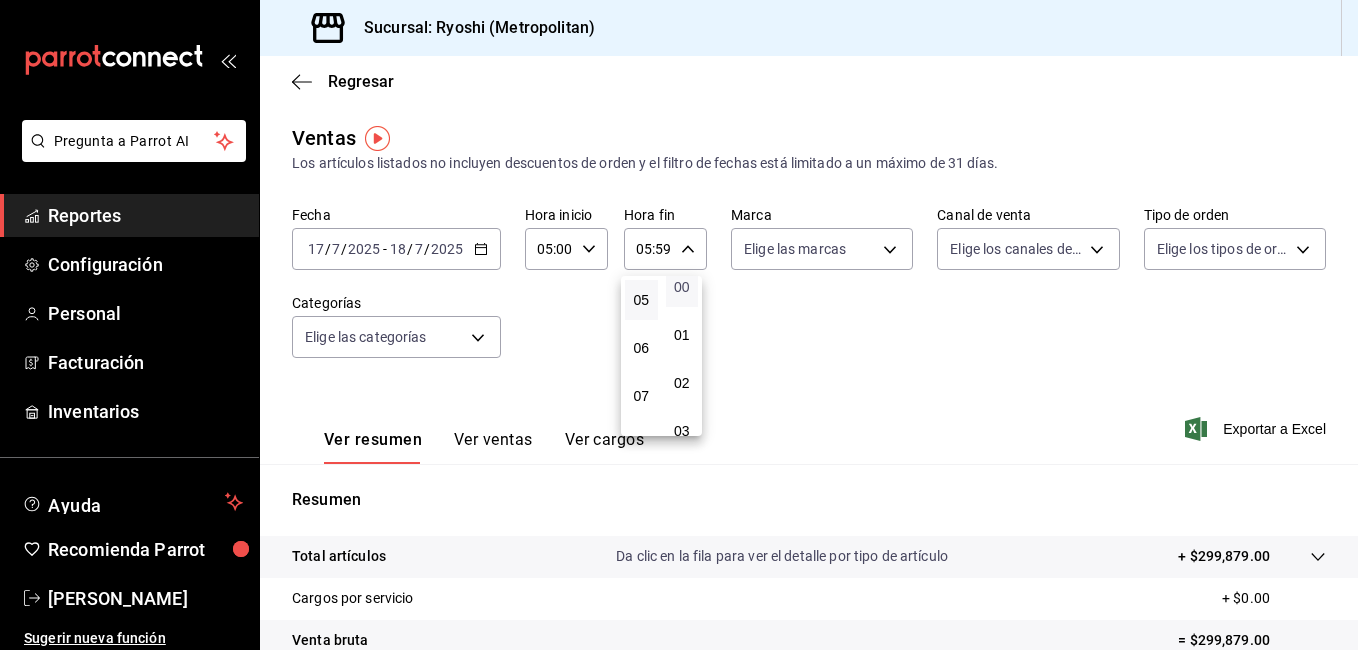 click on "00" at bounding box center (682, 287) 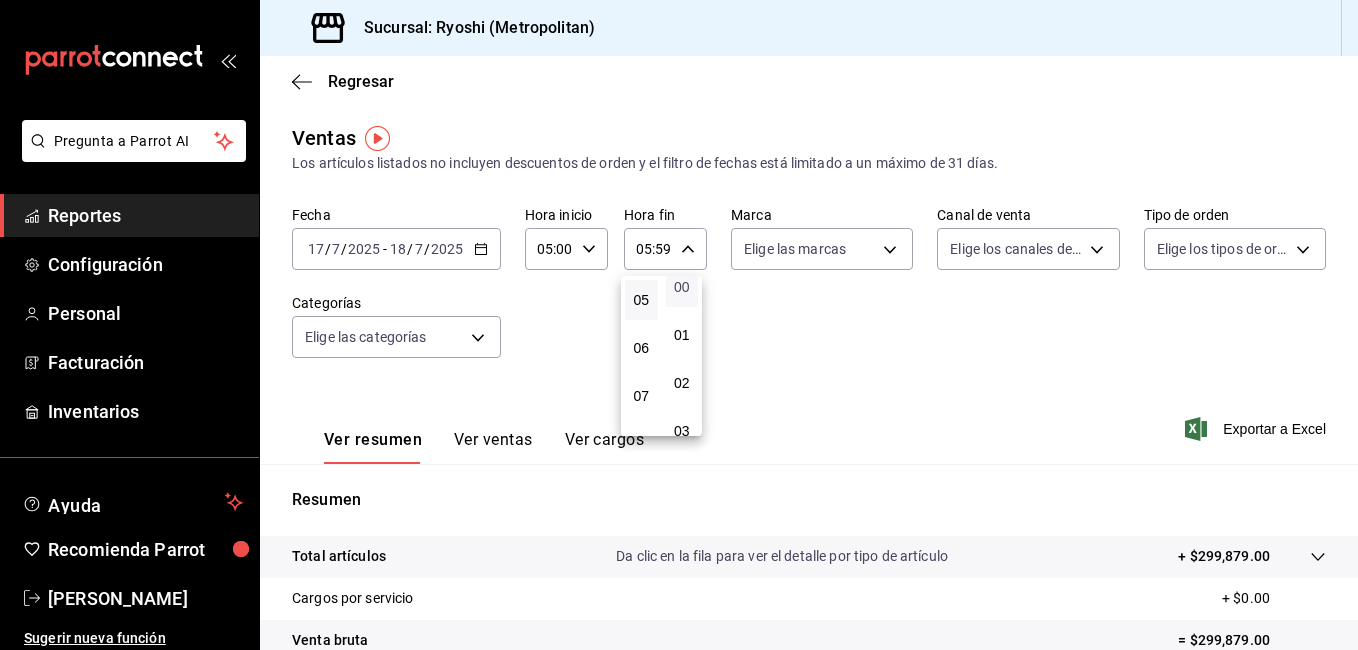 type on "05:00" 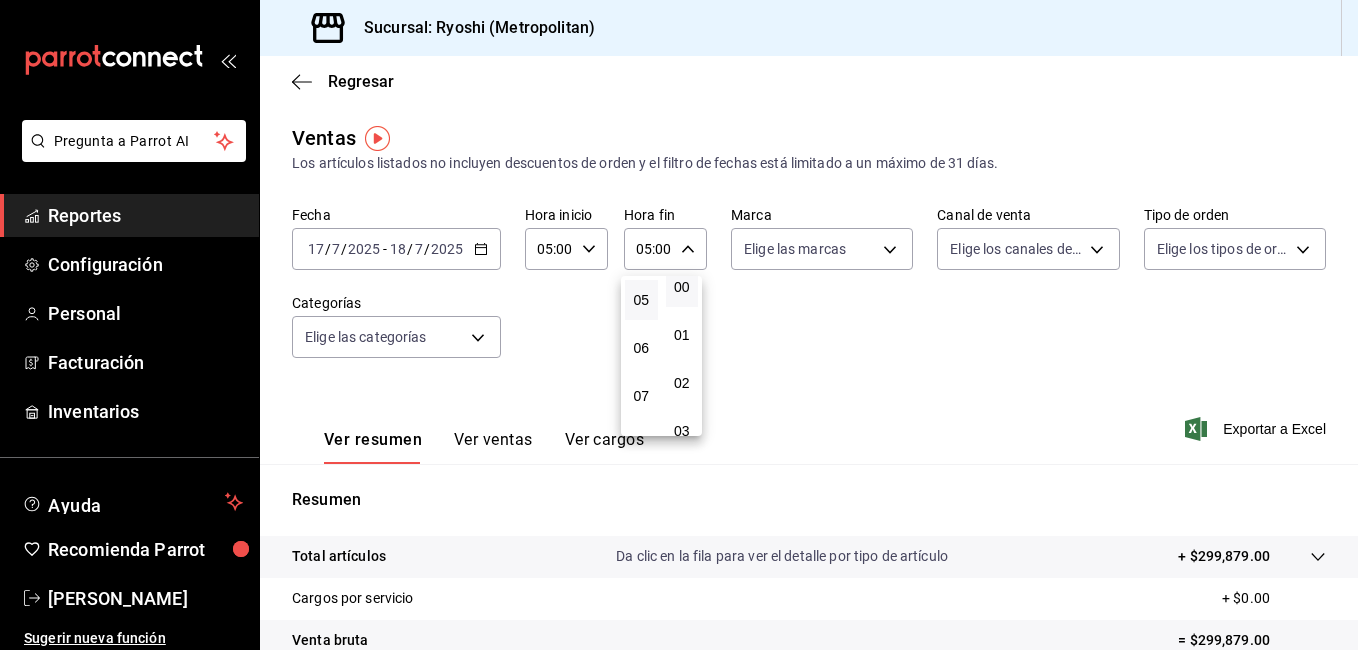 click at bounding box center [679, 325] 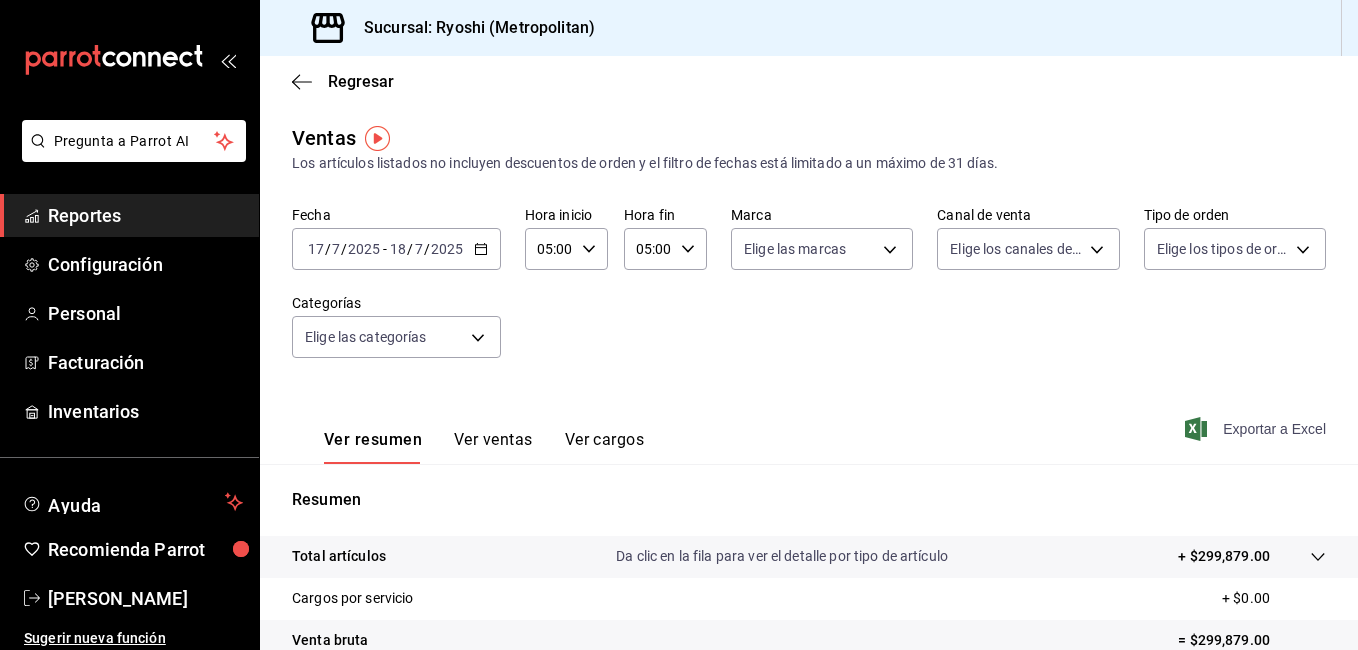 click on "Exportar a Excel" at bounding box center (1257, 429) 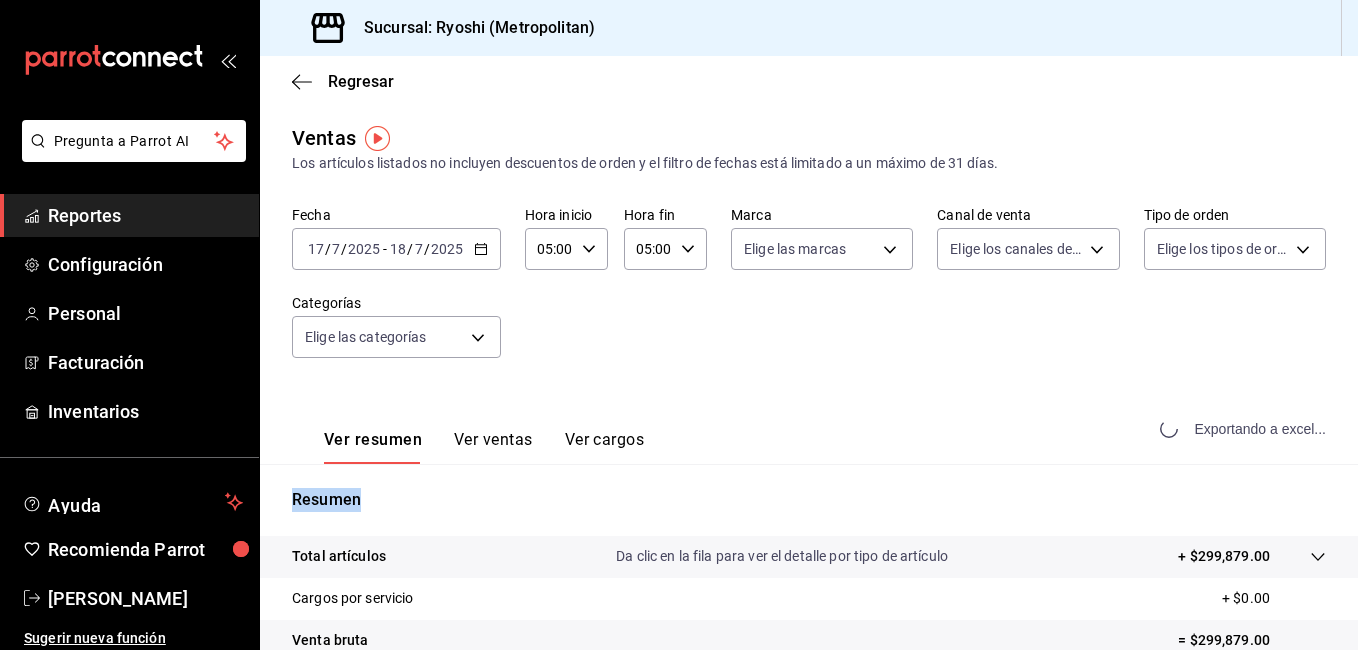 click on "Exportando a excel..." at bounding box center (1245, 429) 